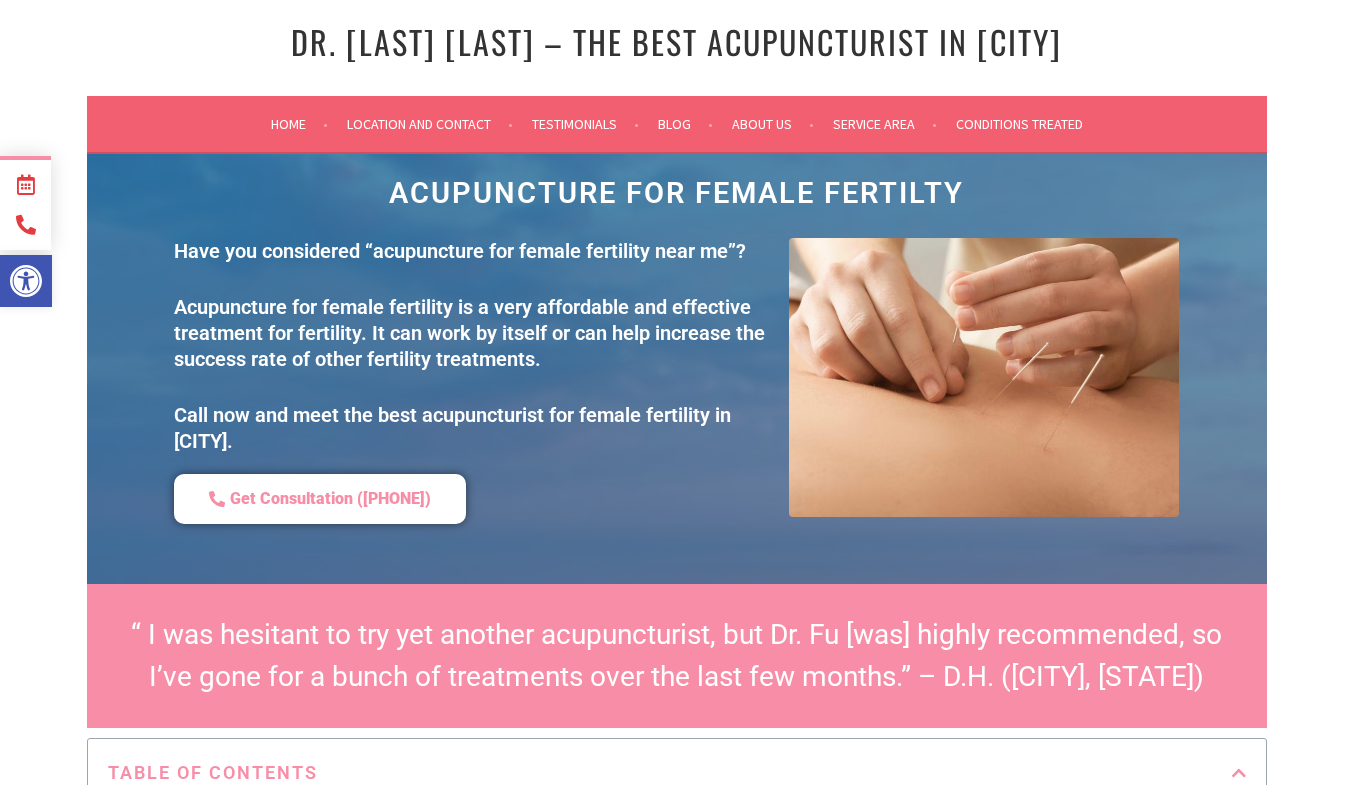 scroll, scrollTop: 0, scrollLeft: 0, axis: both 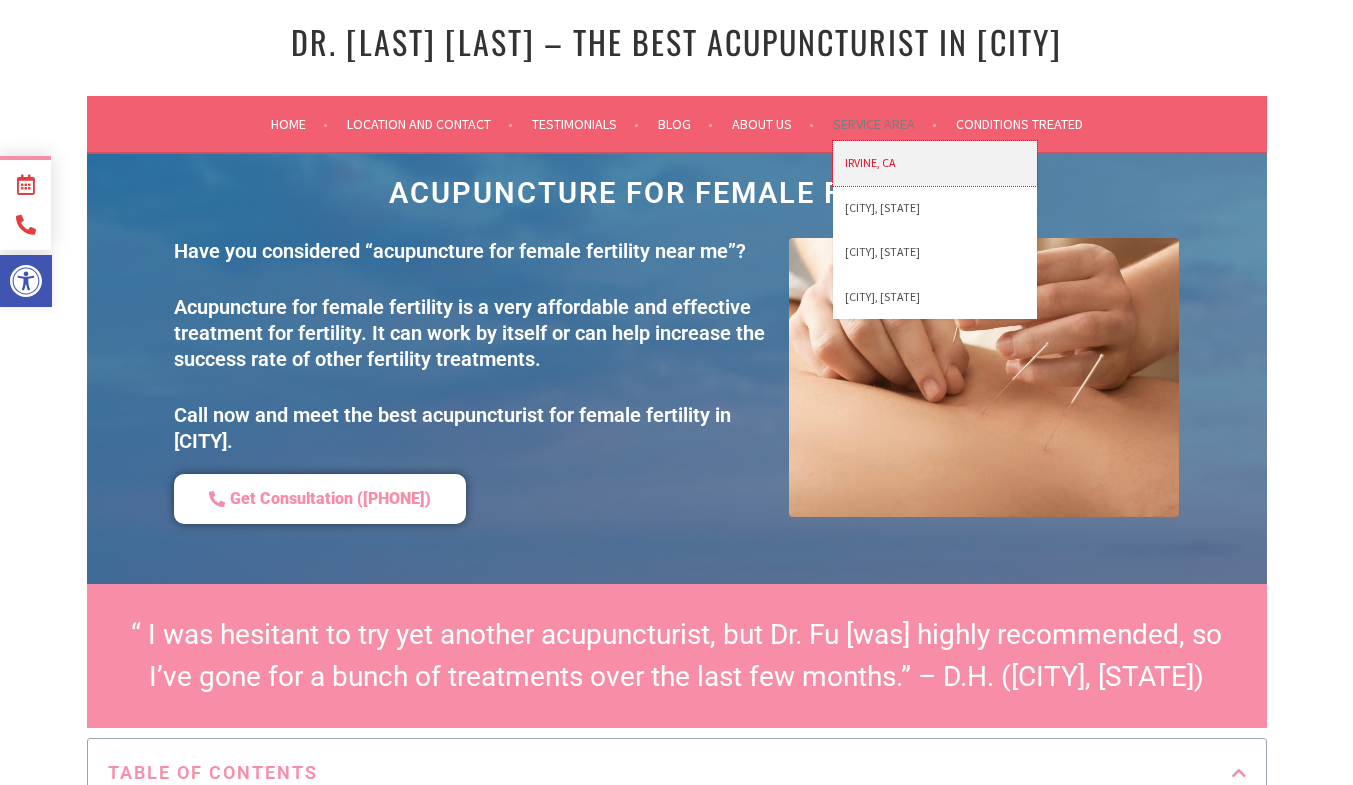 click on "Irvine, CA" at bounding box center [935, 163] 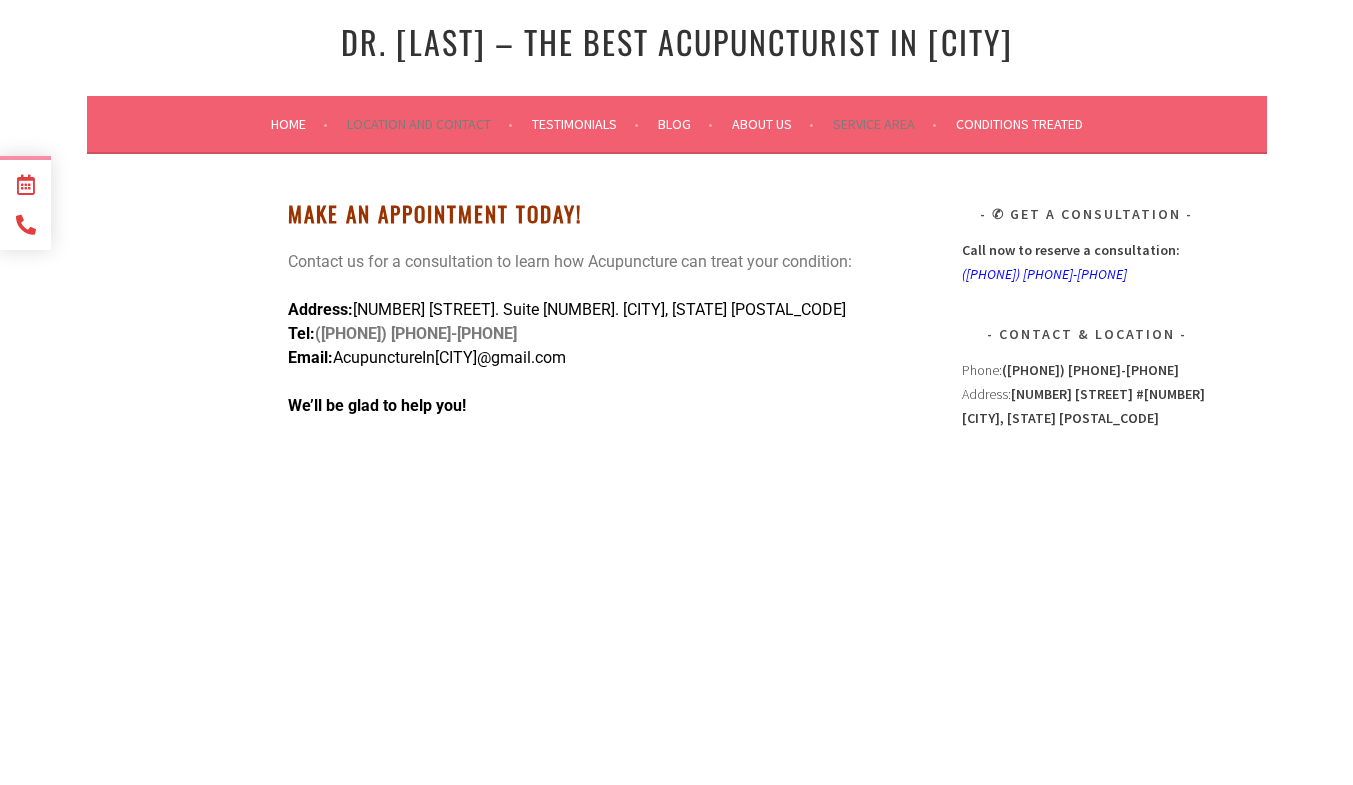 scroll, scrollTop: 0, scrollLeft: 0, axis: both 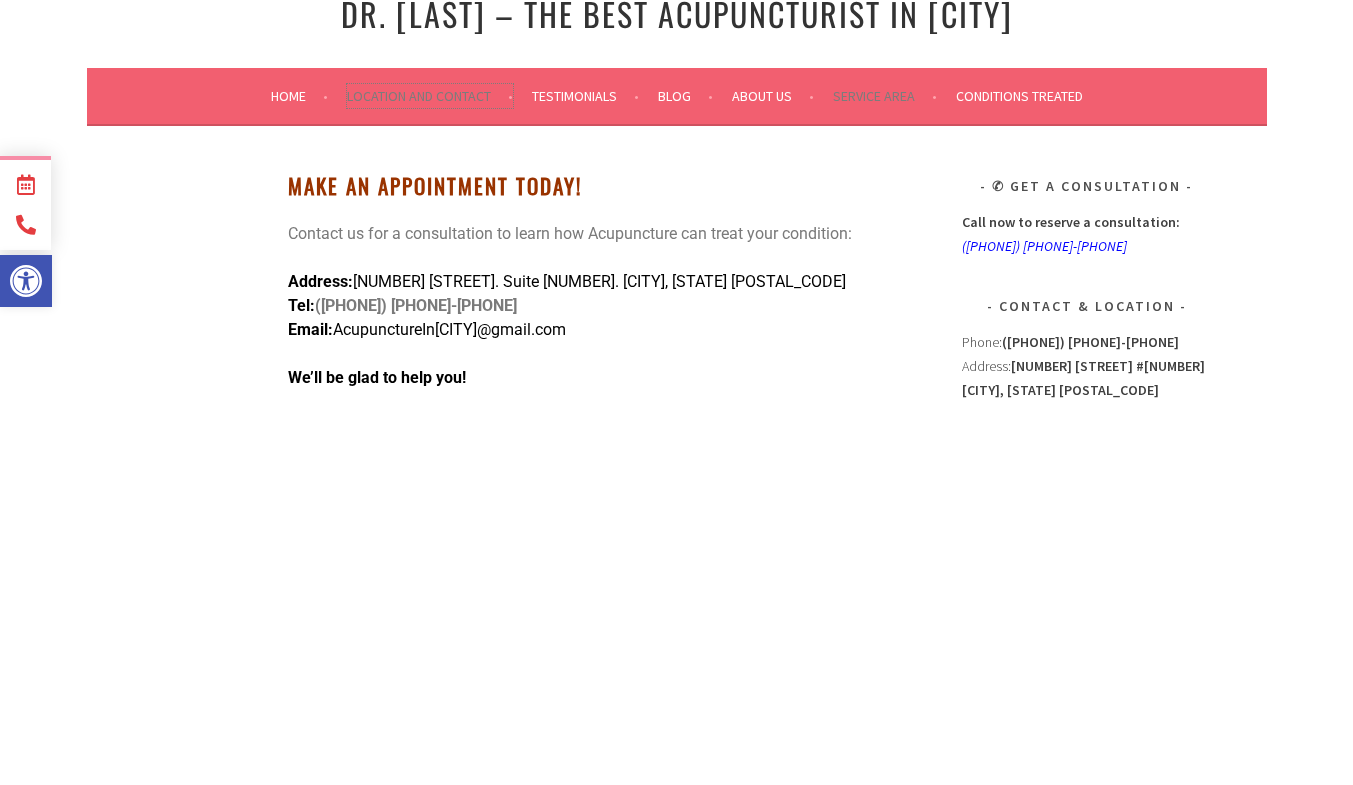 click on "Location and Contact" at bounding box center (430, 96) 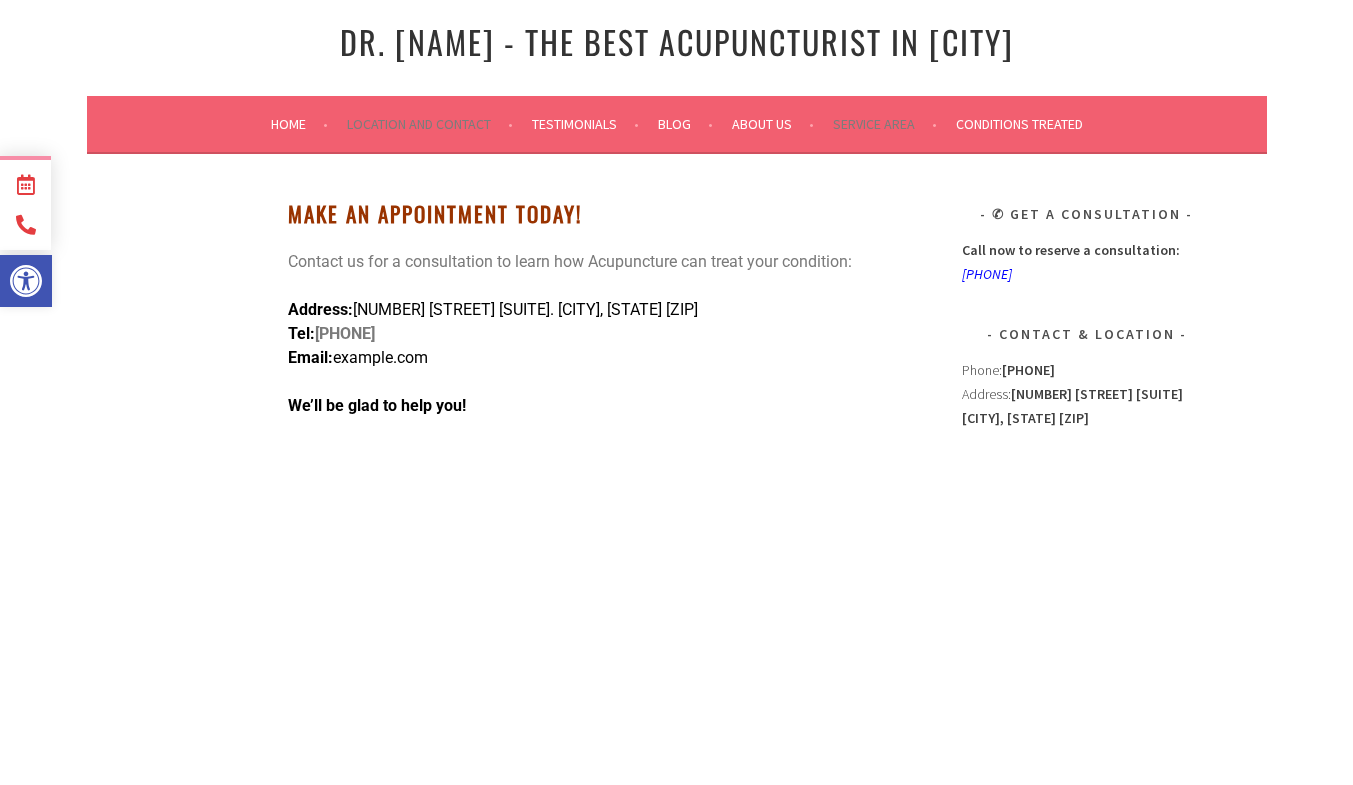 scroll, scrollTop: 0, scrollLeft: 0, axis: both 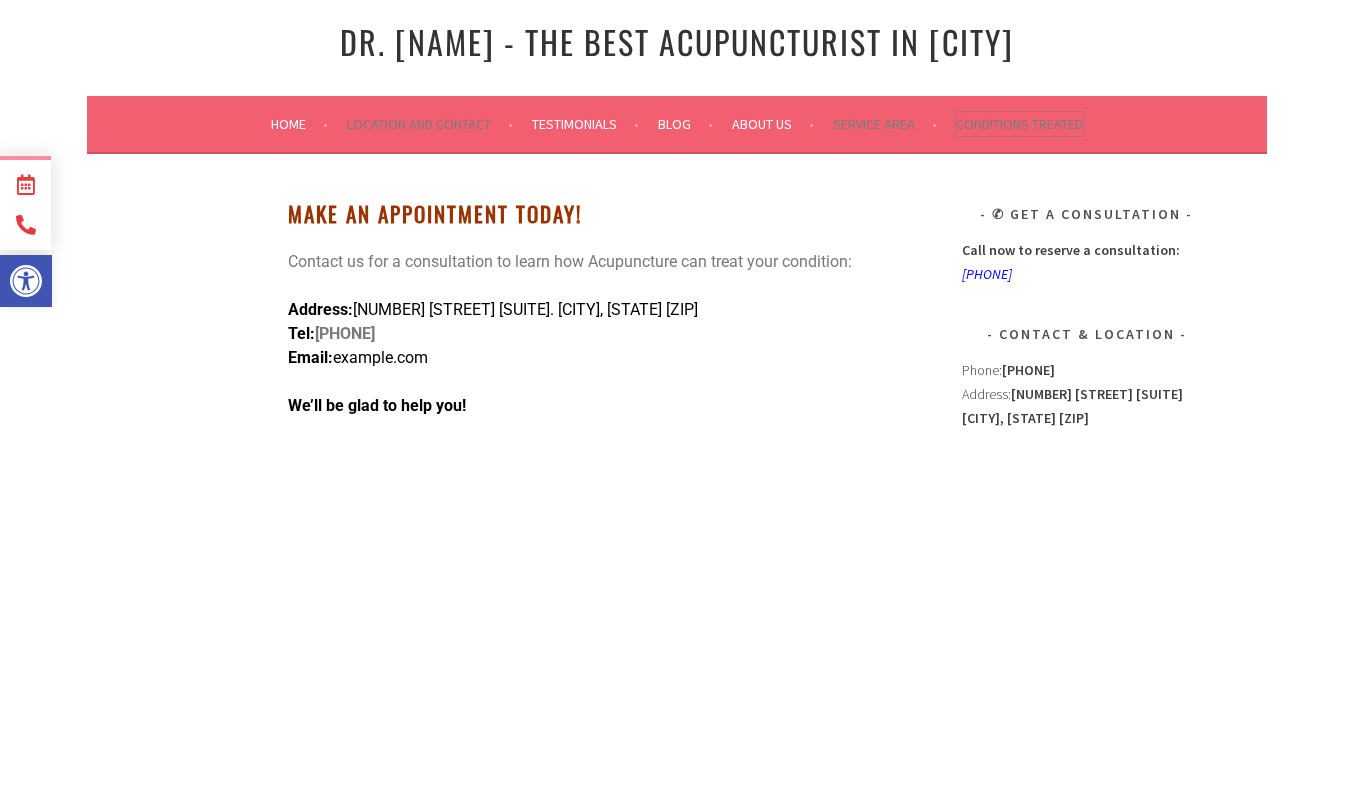 click on "Conditions Treated" at bounding box center [1019, 124] 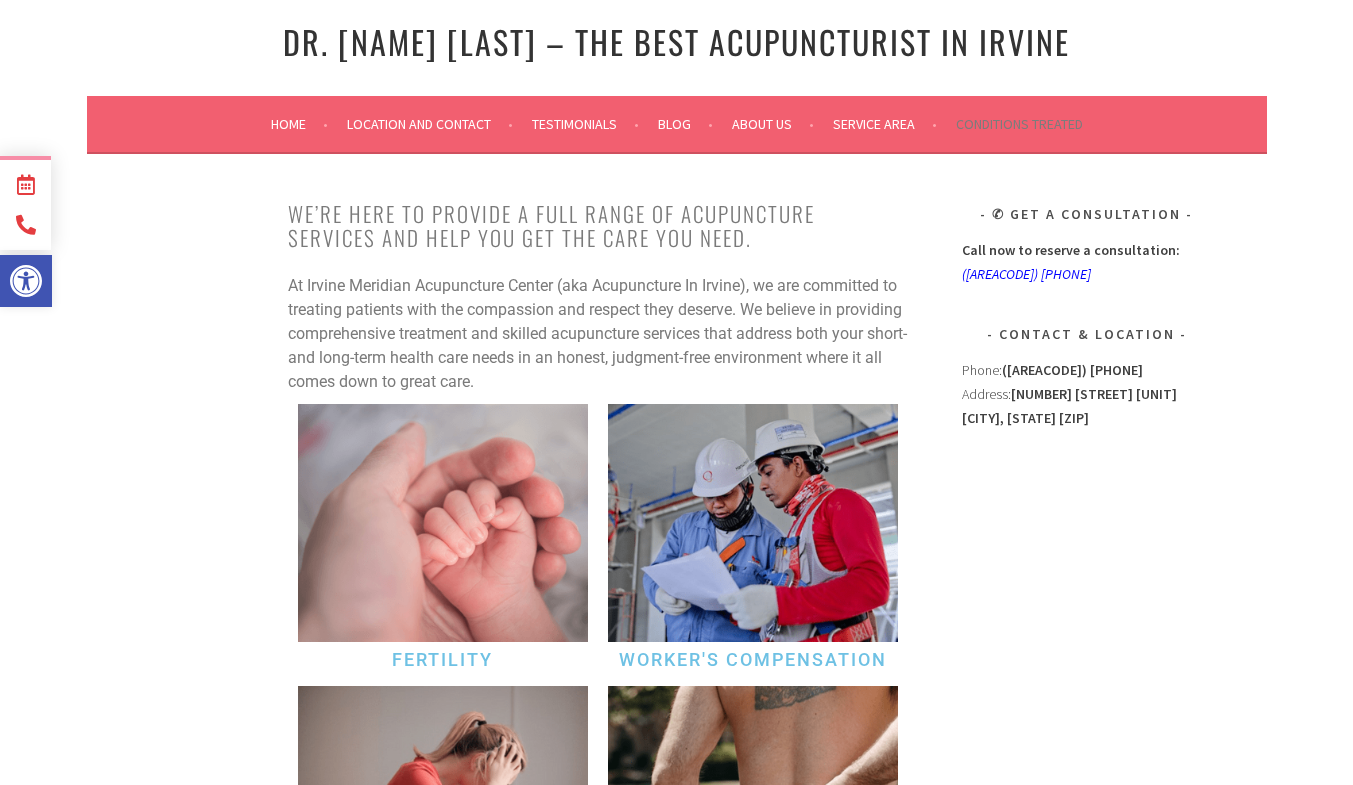scroll, scrollTop: 0, scrollLeft: 0, axis: both 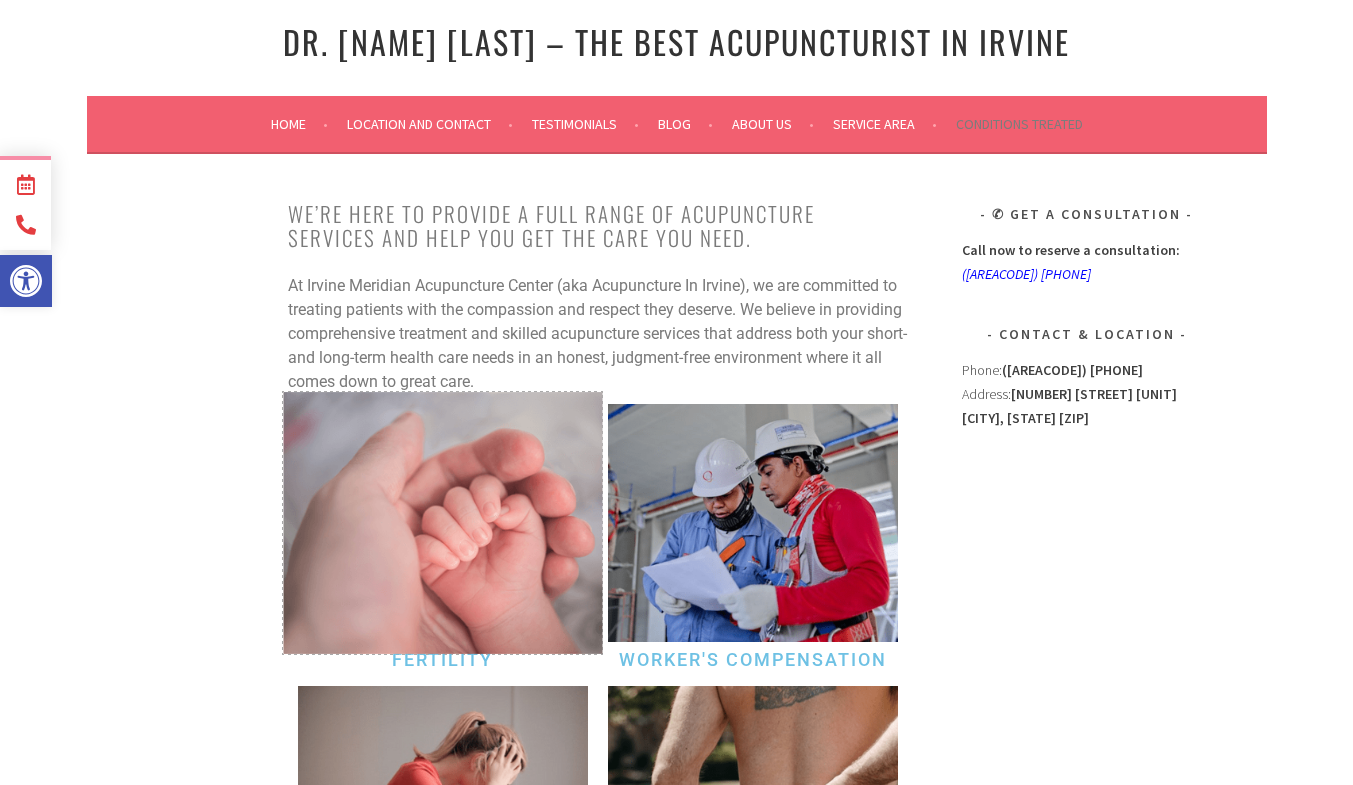 click at bounding box center (442, 523) 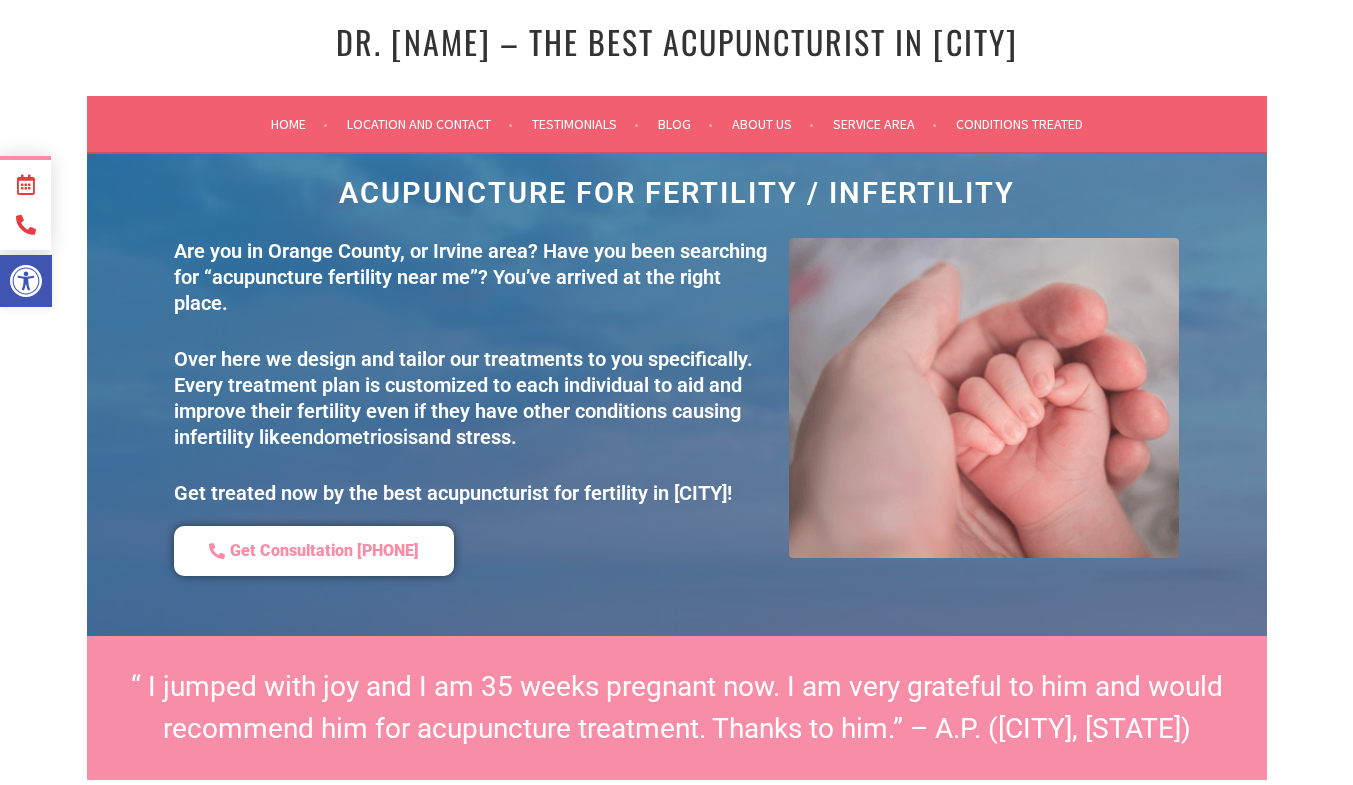 scroll, scrollTop: 0, scrollLeft: 0, axis: both 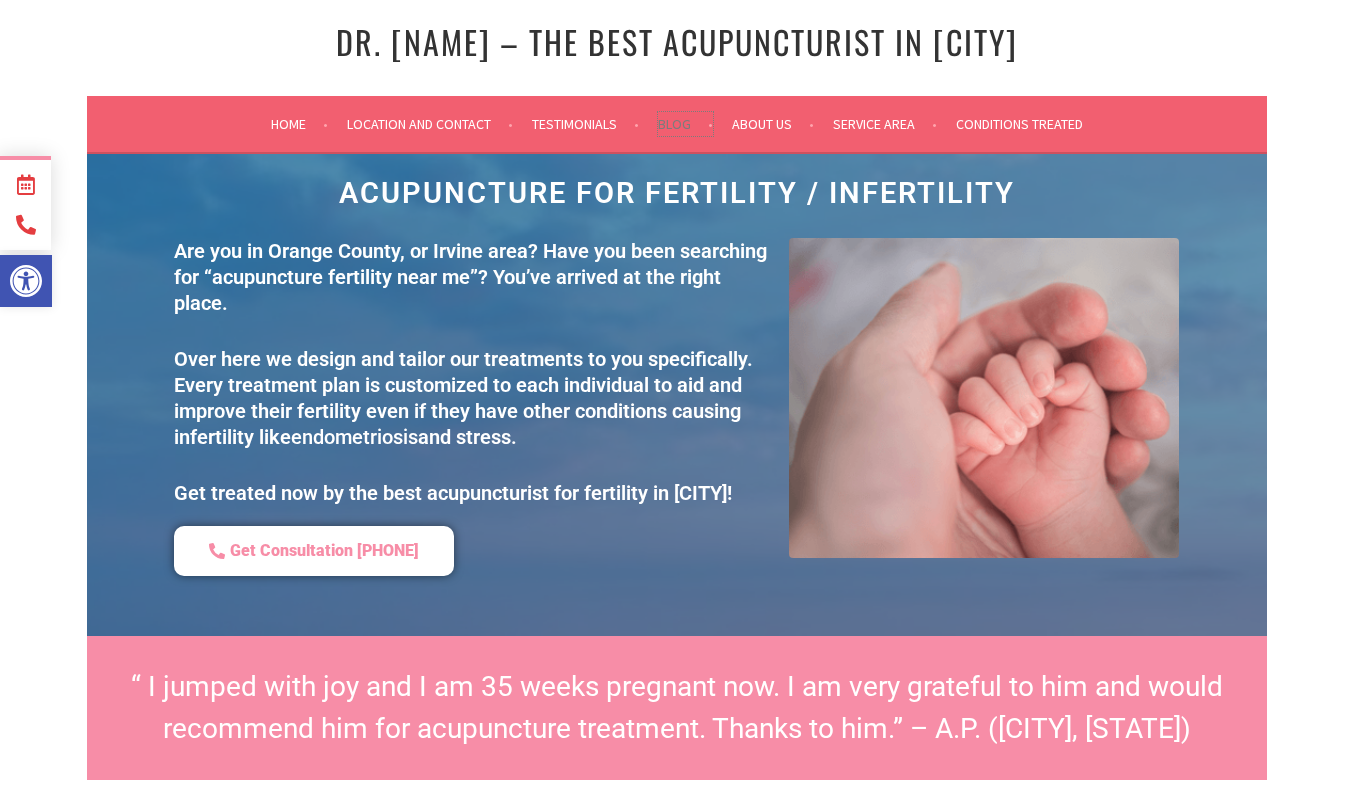 click on "Blog" at bounding box center [685, 124] 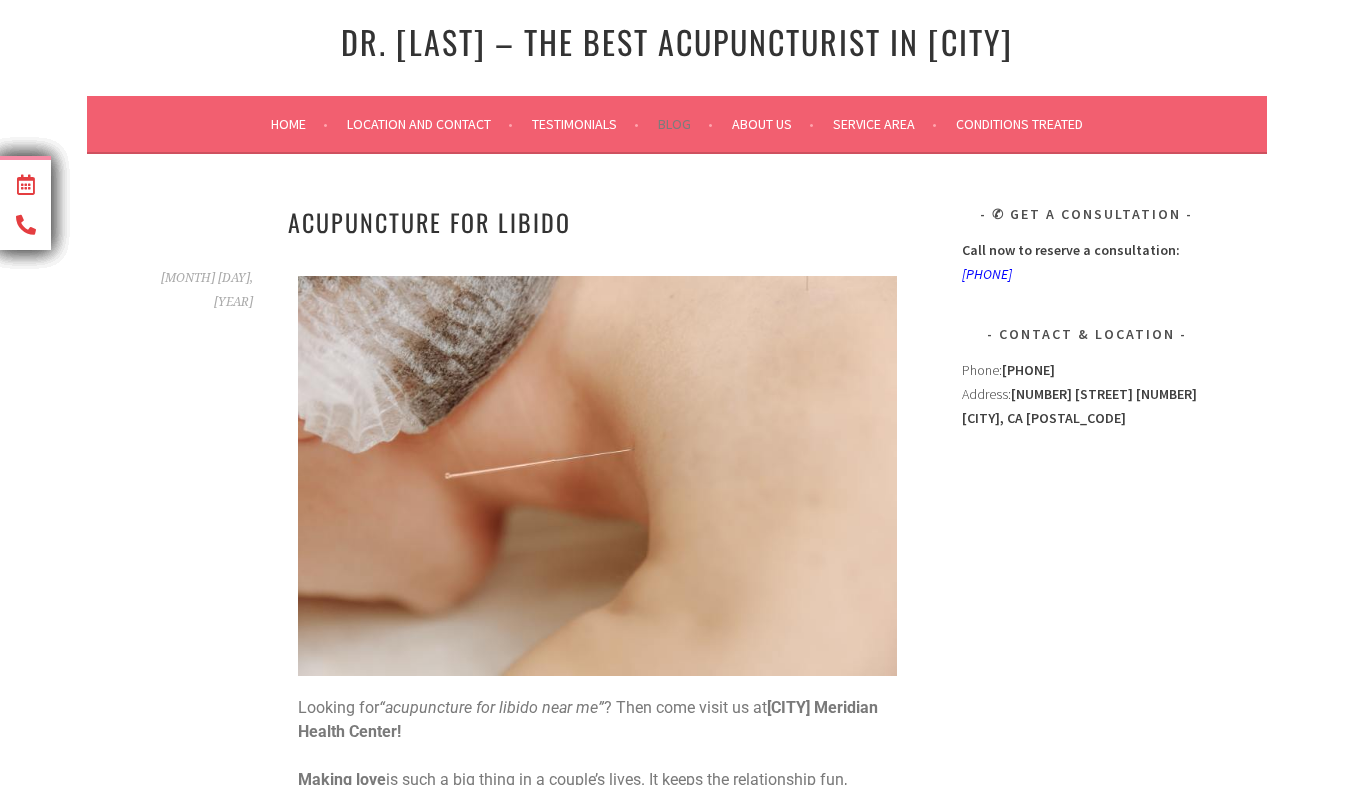 scroll, scrollTop: 0, scrollLeft: 0, axis: both 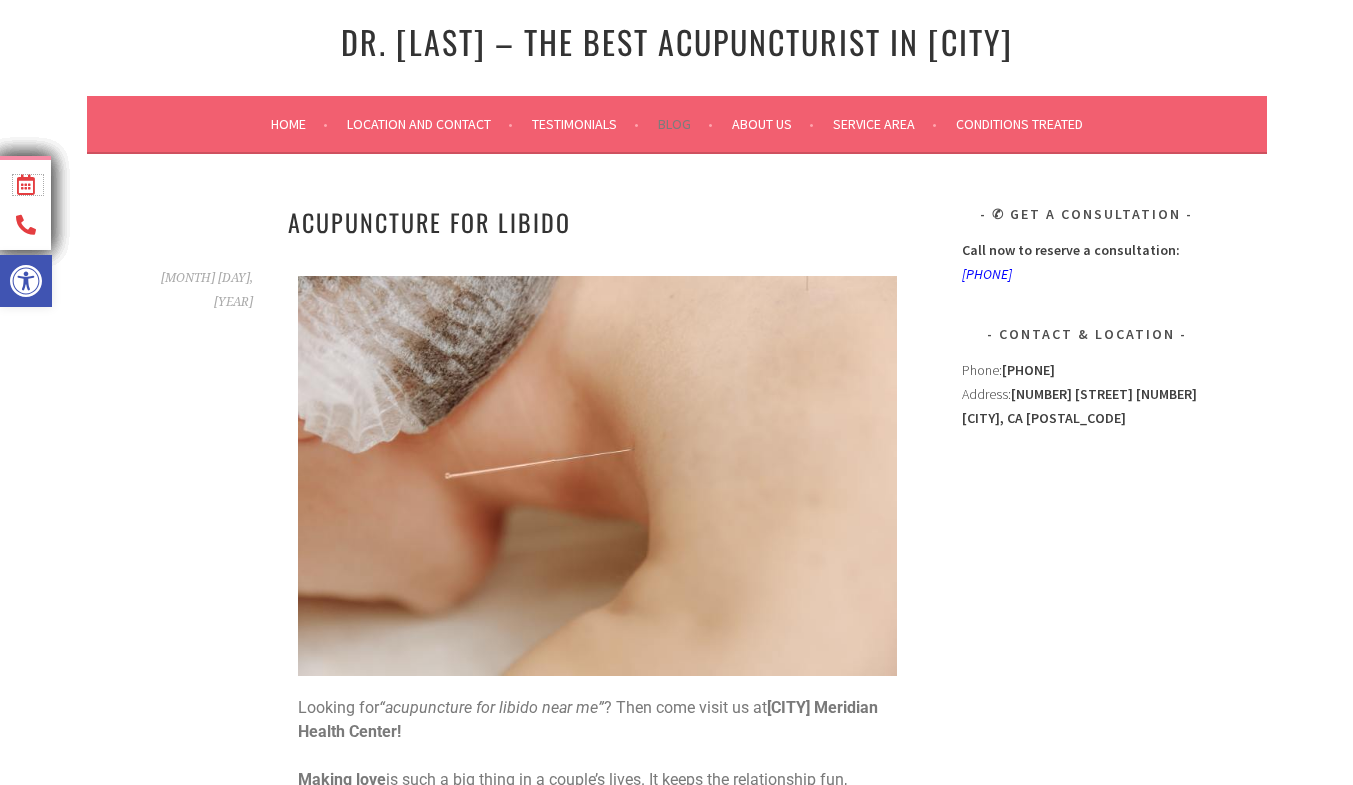 click at bounding box center (25, 185) 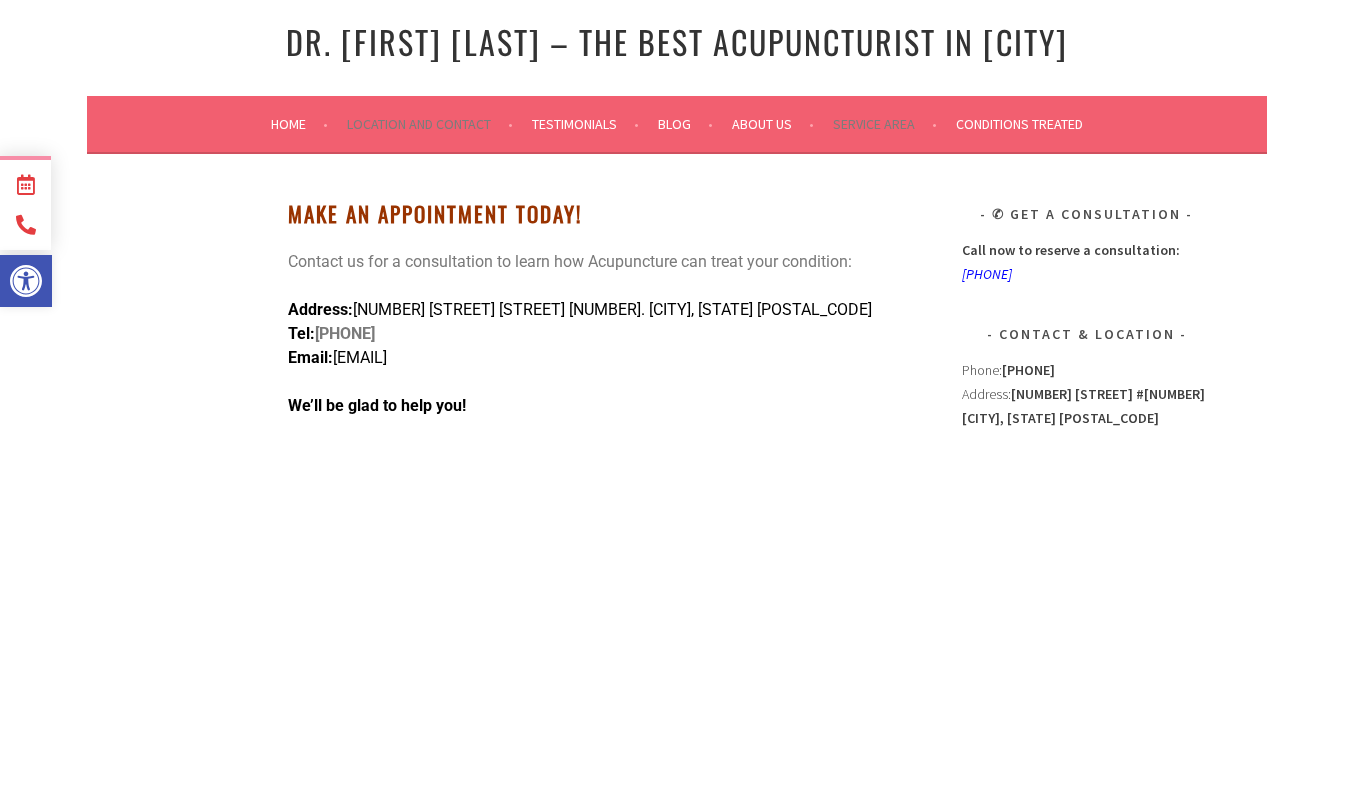 scroll, scrollTop: 0, scrollLeft: 0, axis: both 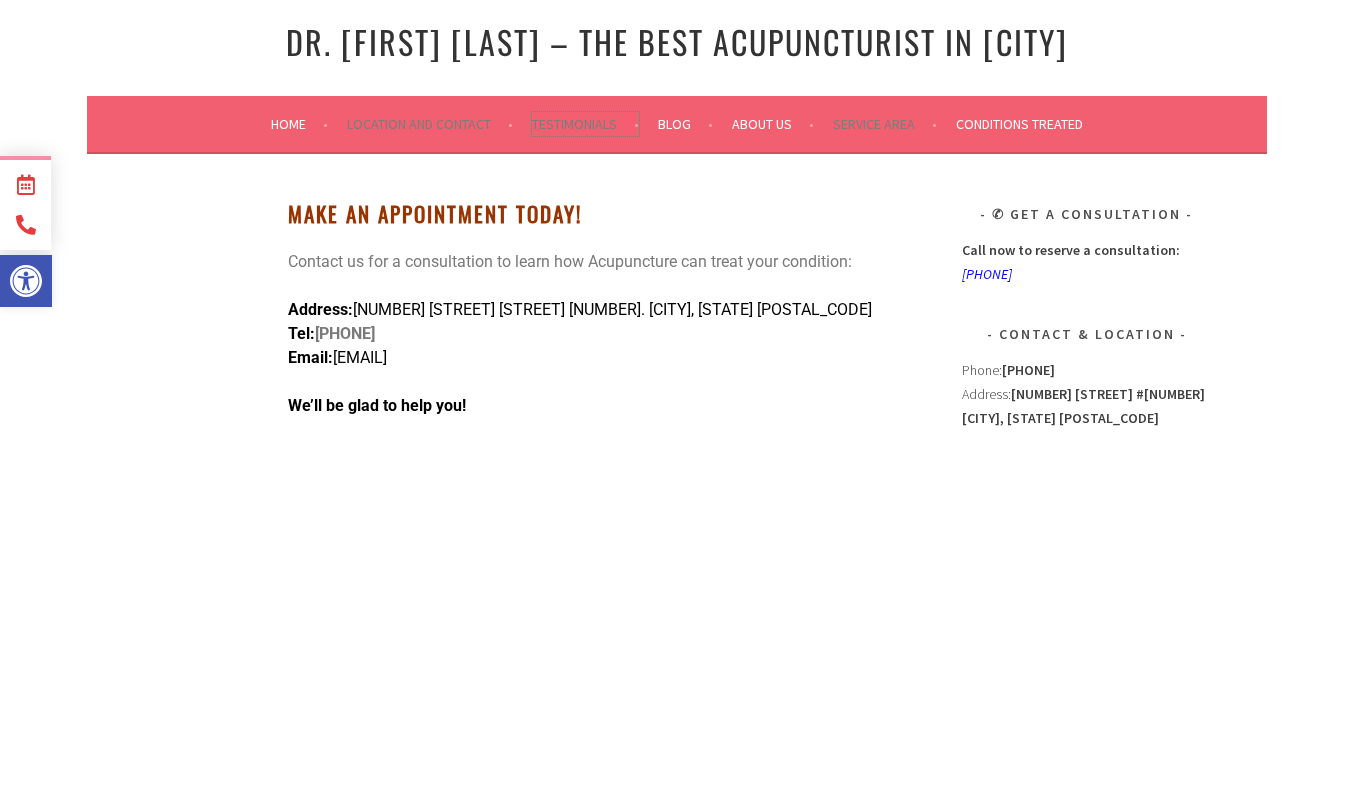 click on "Testimonials" at bounding box center (585, 124) 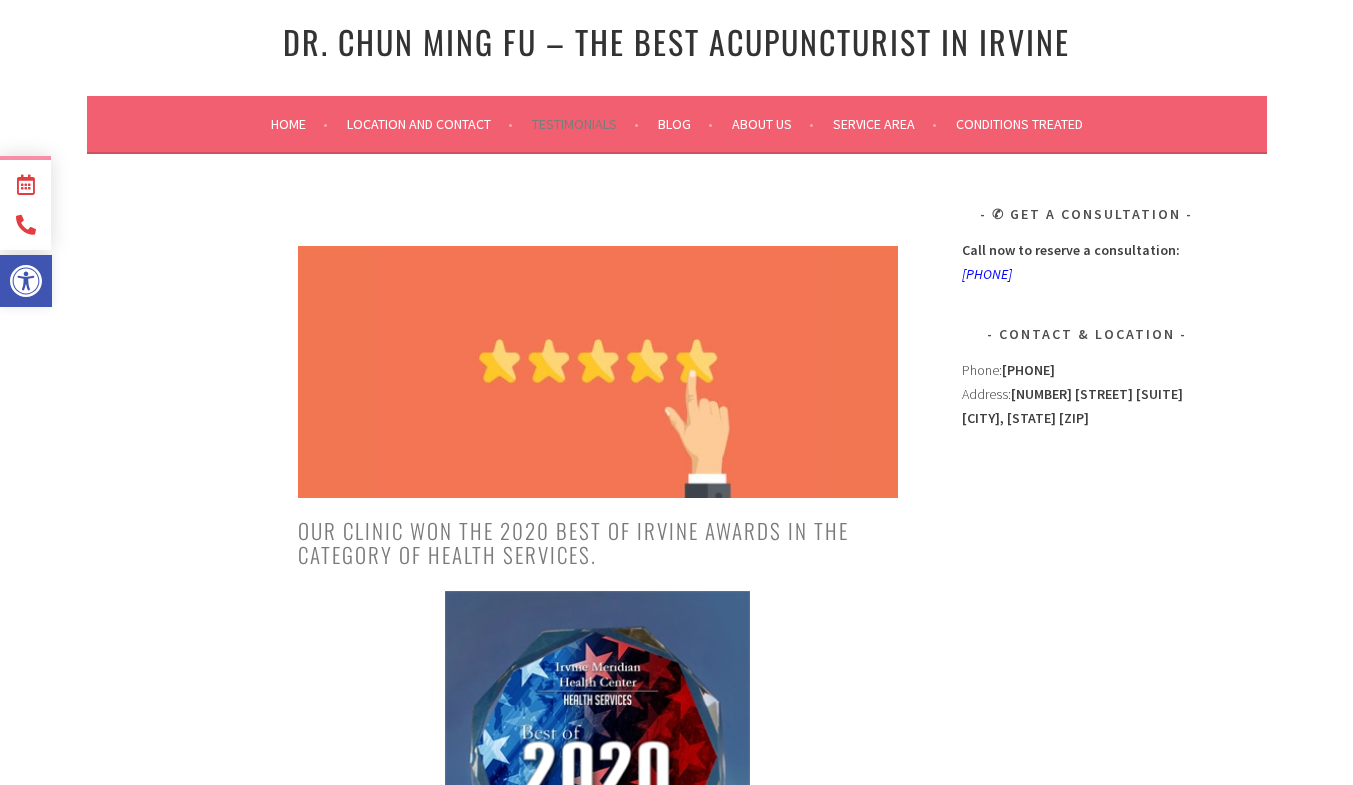 scroll, scrollTop: 0, scrollLeft: 0, axis: both 